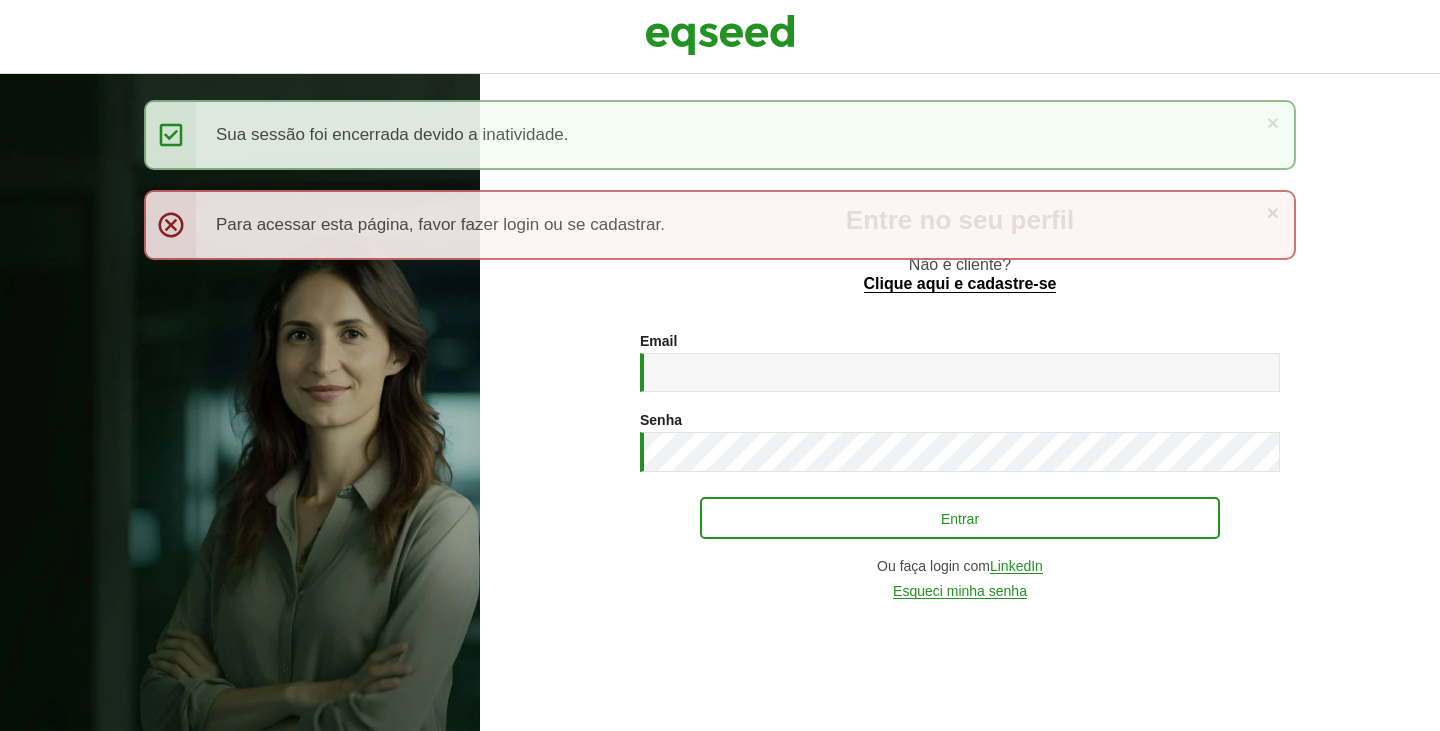 scroll, scrollTop: 0, scrollLeft: 0, axis: both 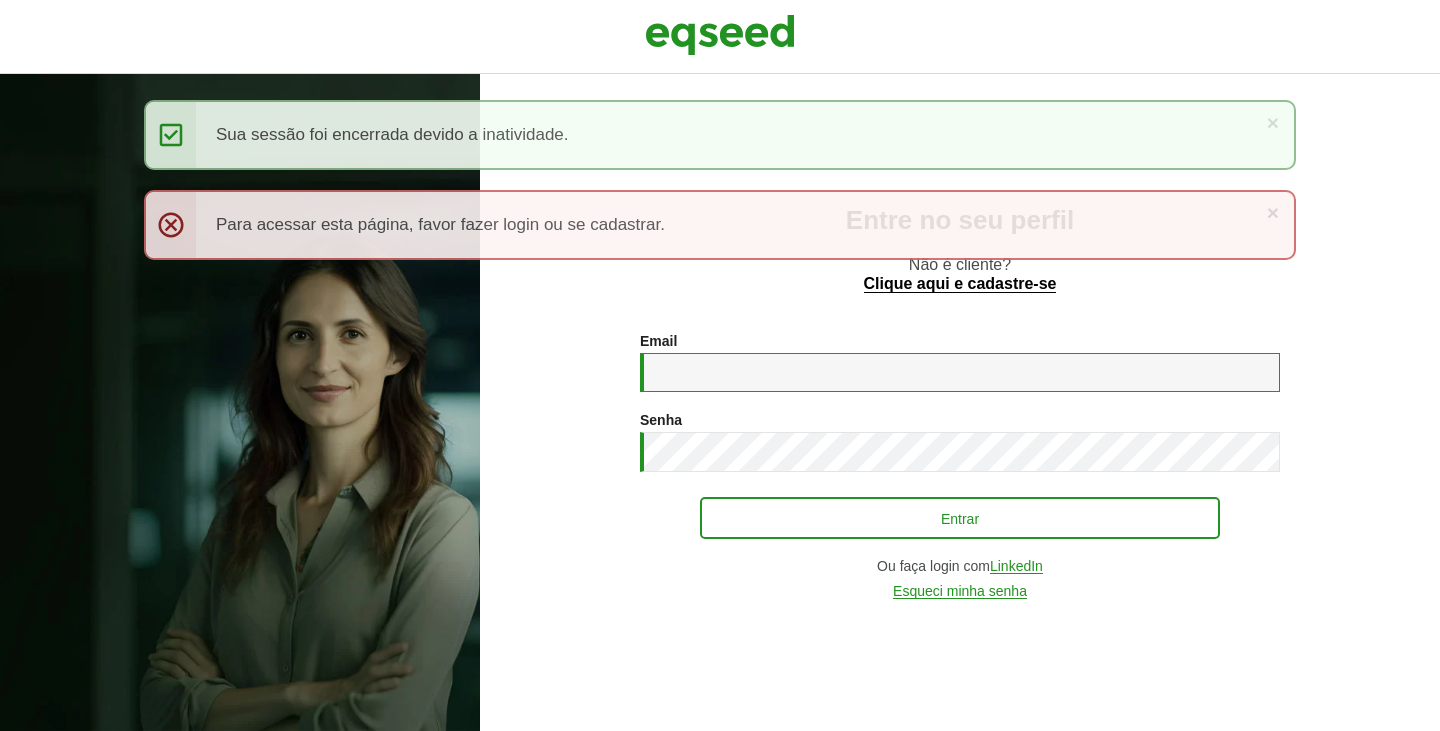 type on "**********" 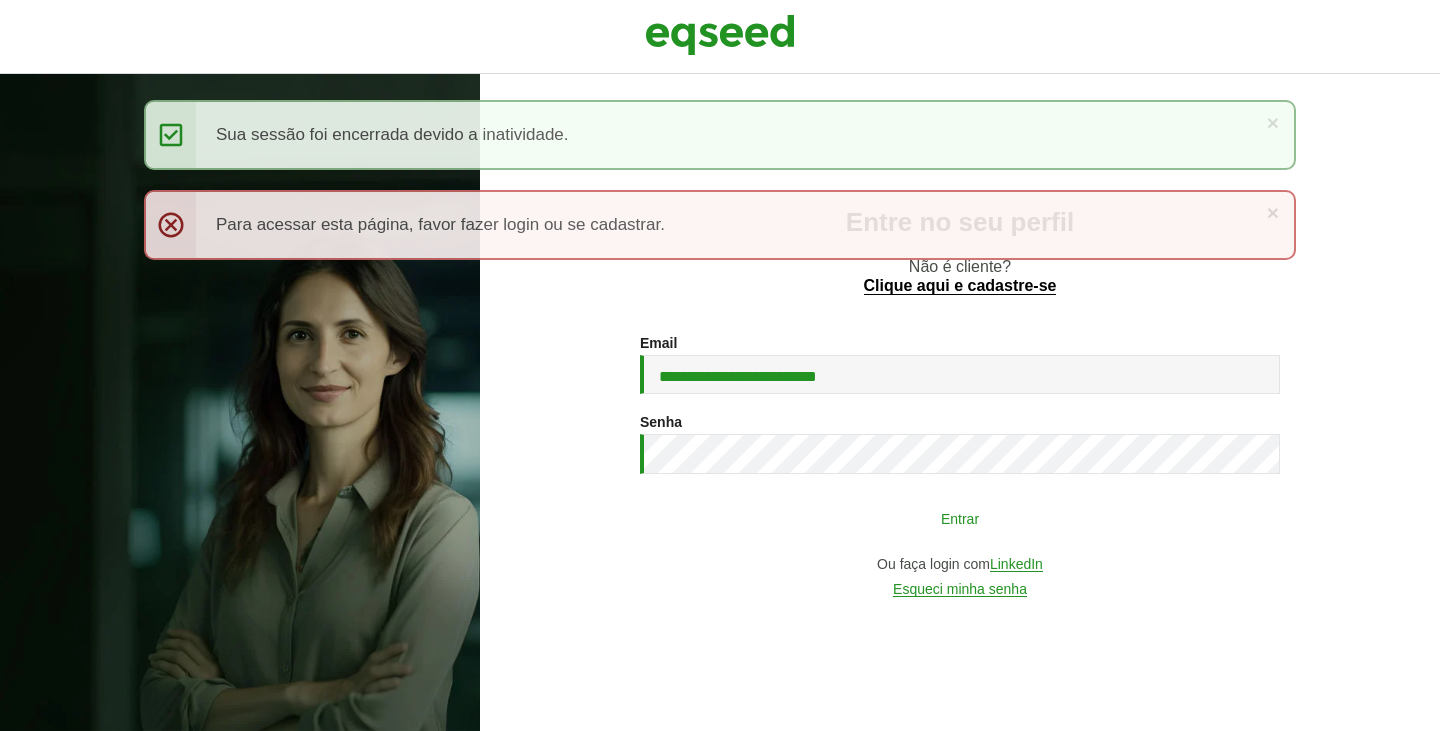 click on "Entrar" at bounding box center (960, 518) 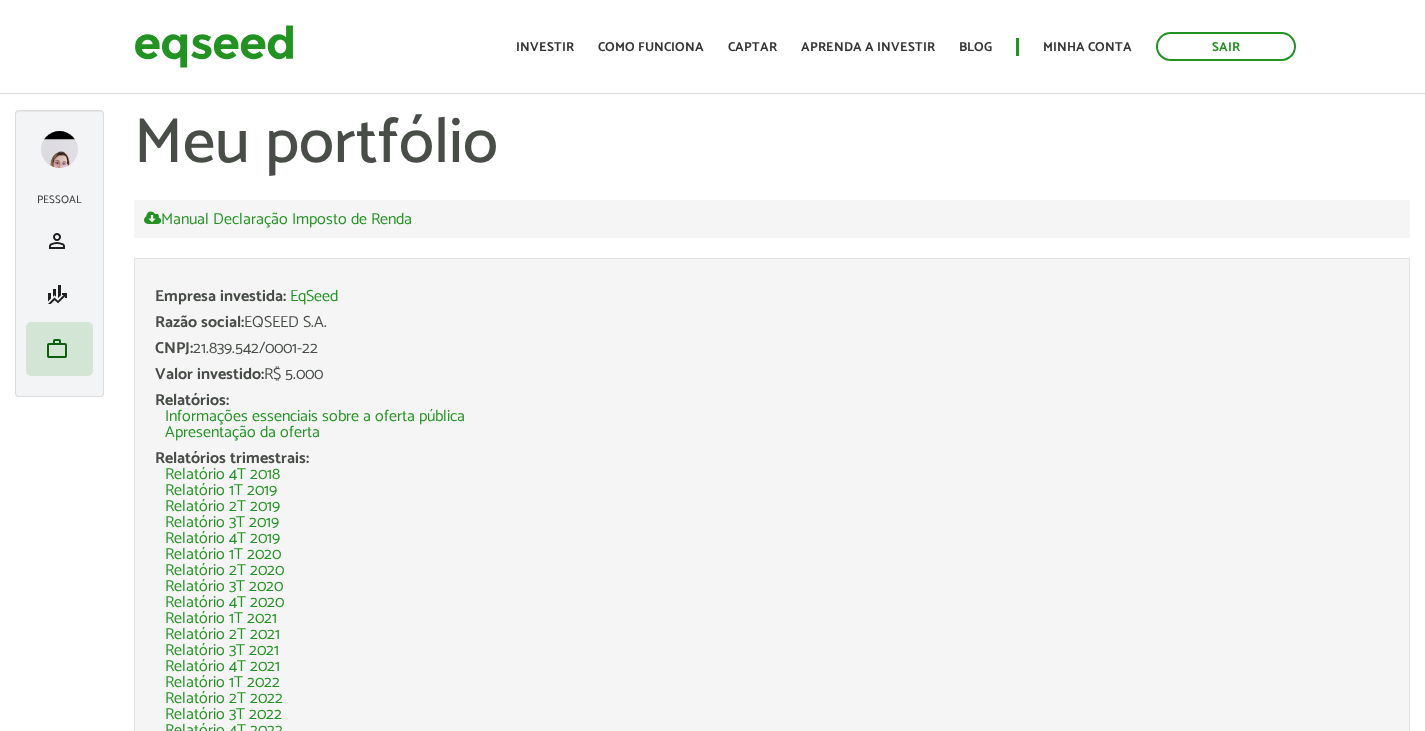 scroll, scrollTop: 0, scrollLeft: 0, axis: both 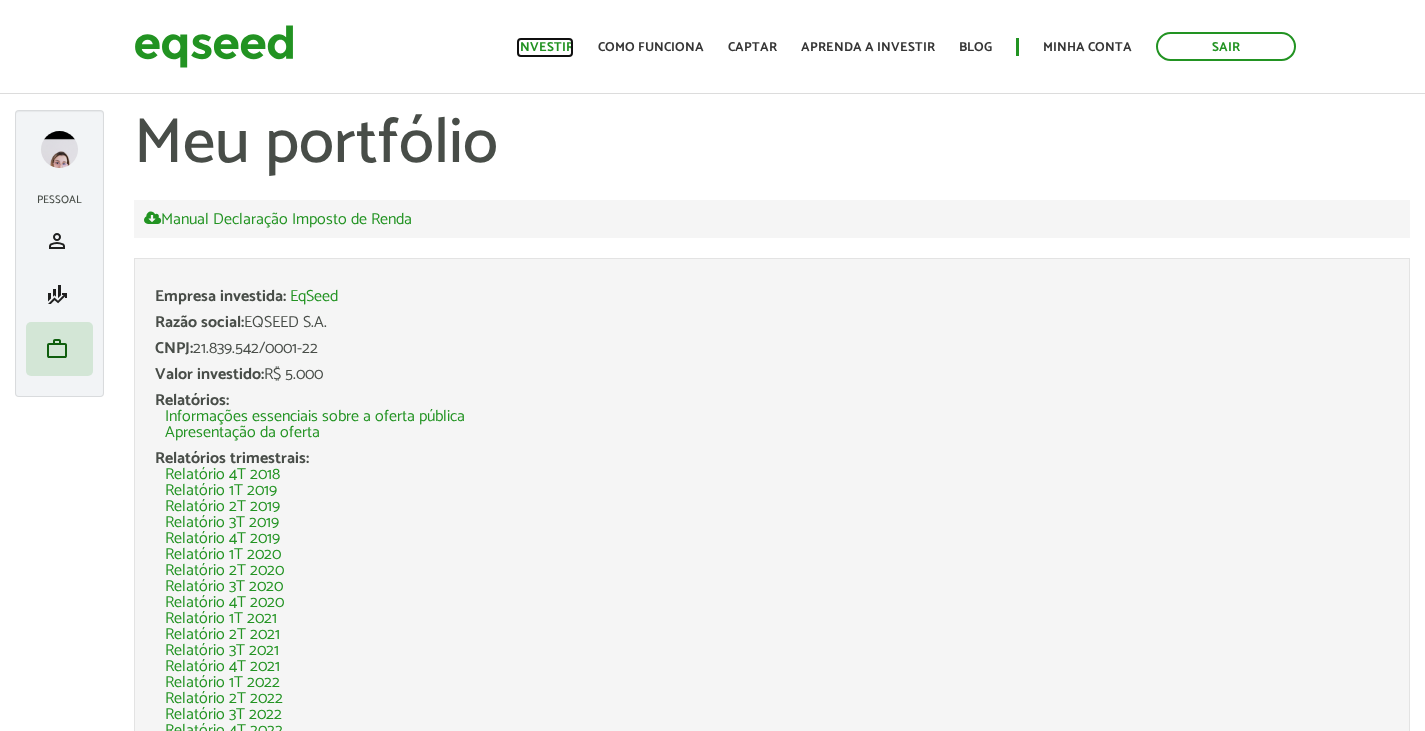 click on "Investir" at bounding box center [545, 47] 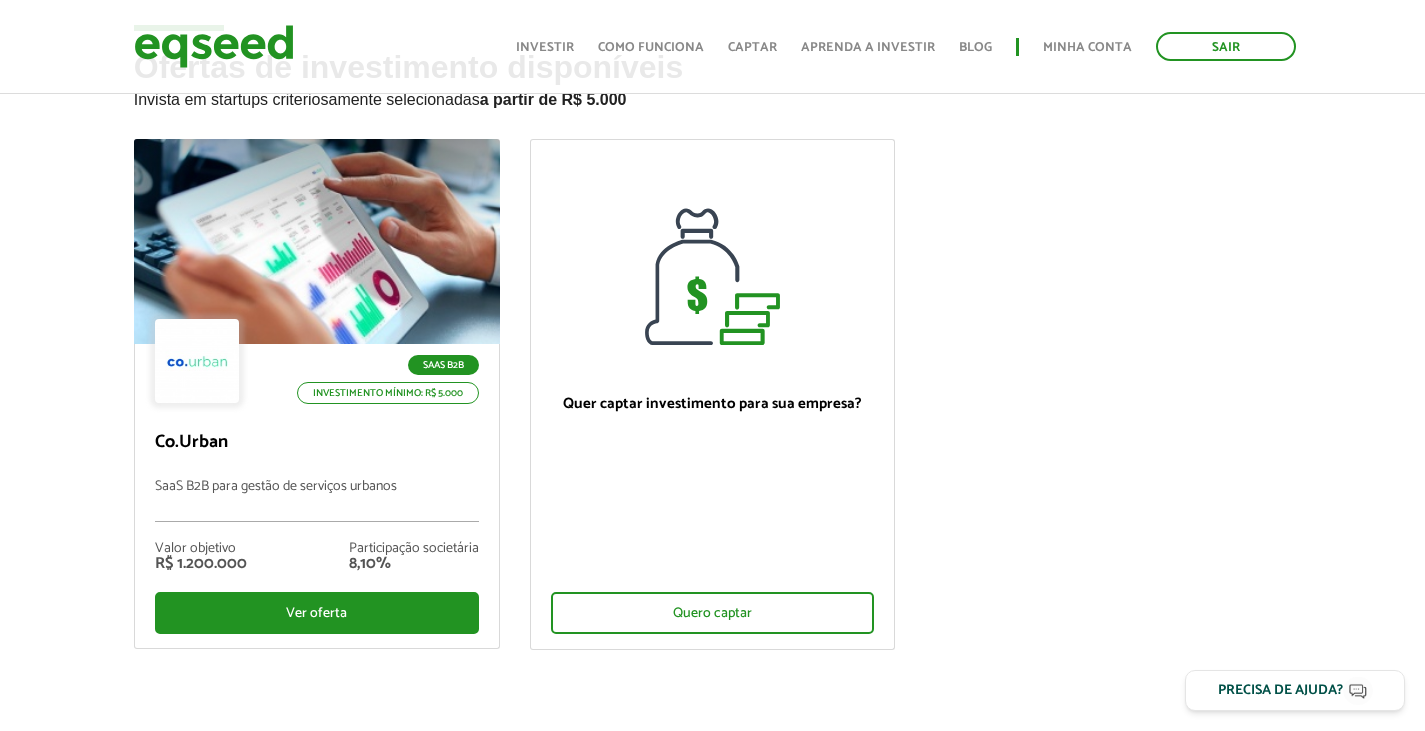 scroll, scrollTop: 100, scrollLeft: 0, axis: vertical 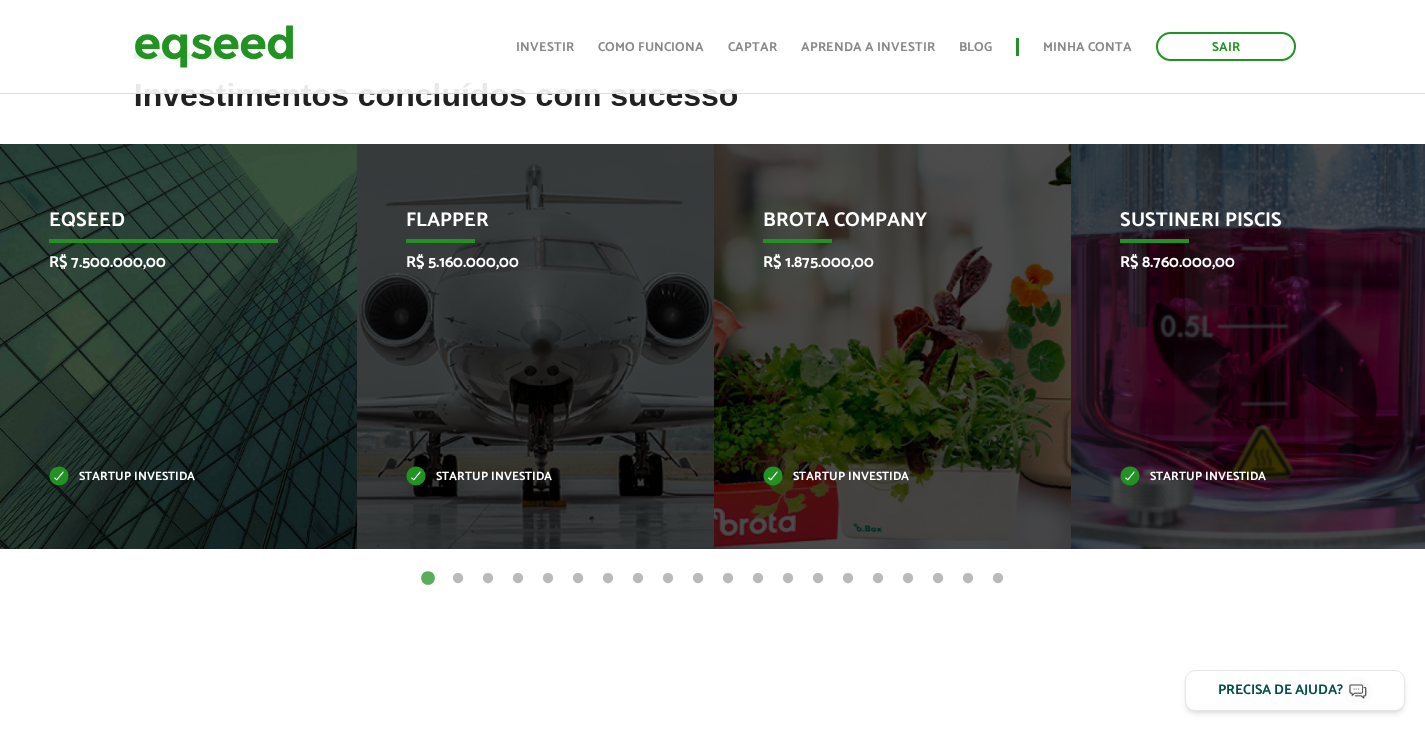 click on "EqSeed
R$ 7.500.000,00
Startup investida" at bounding box center [163, 346] 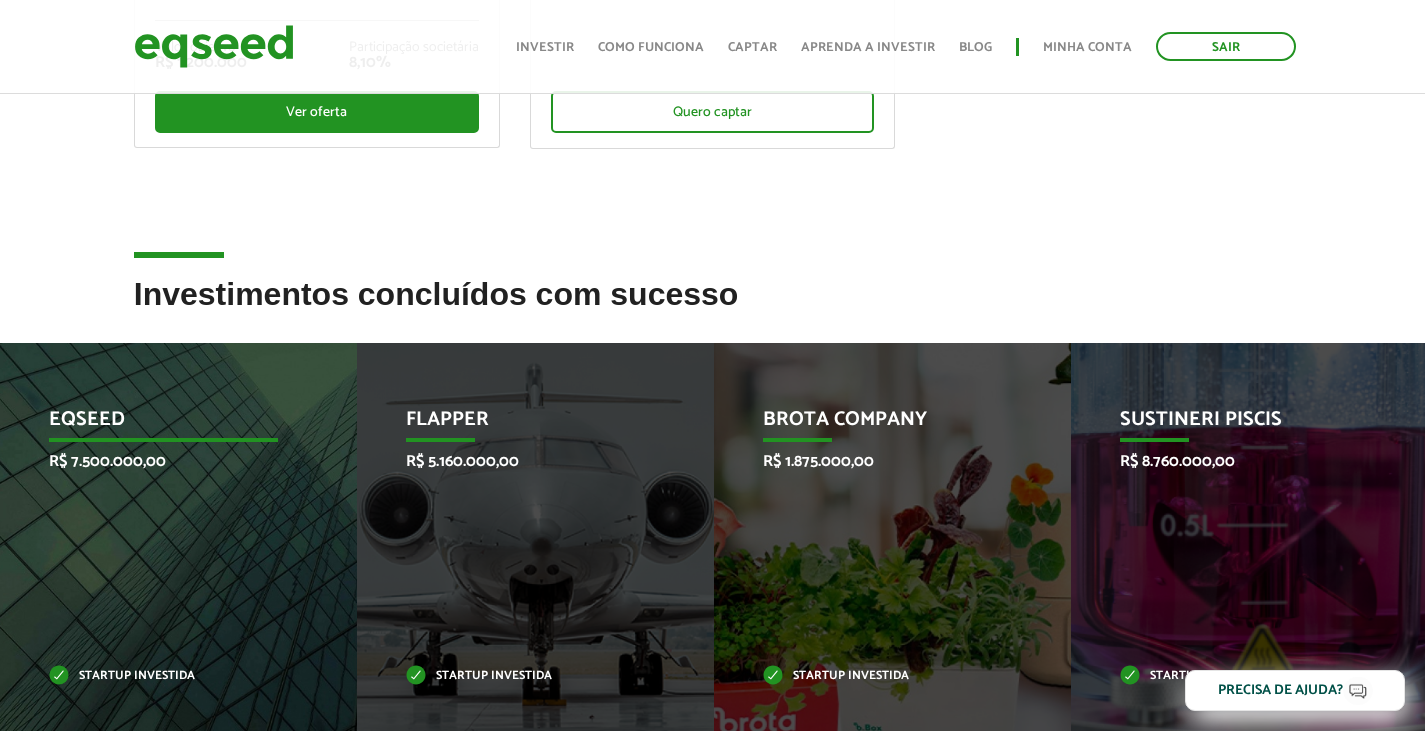 scroll, scrollTop: 600, scrollLeft: 0, axis: vertical 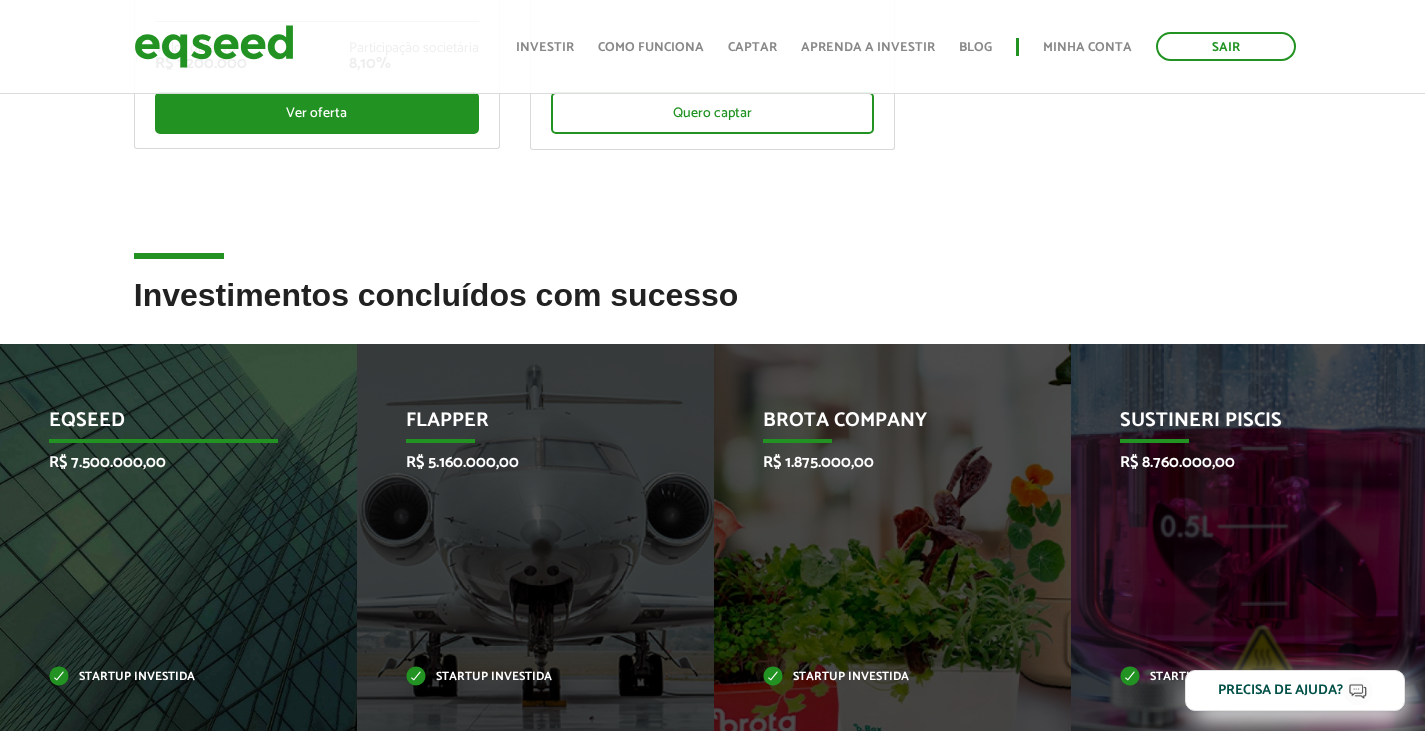 click on "EqSeed" at bounding box center [163, 426] 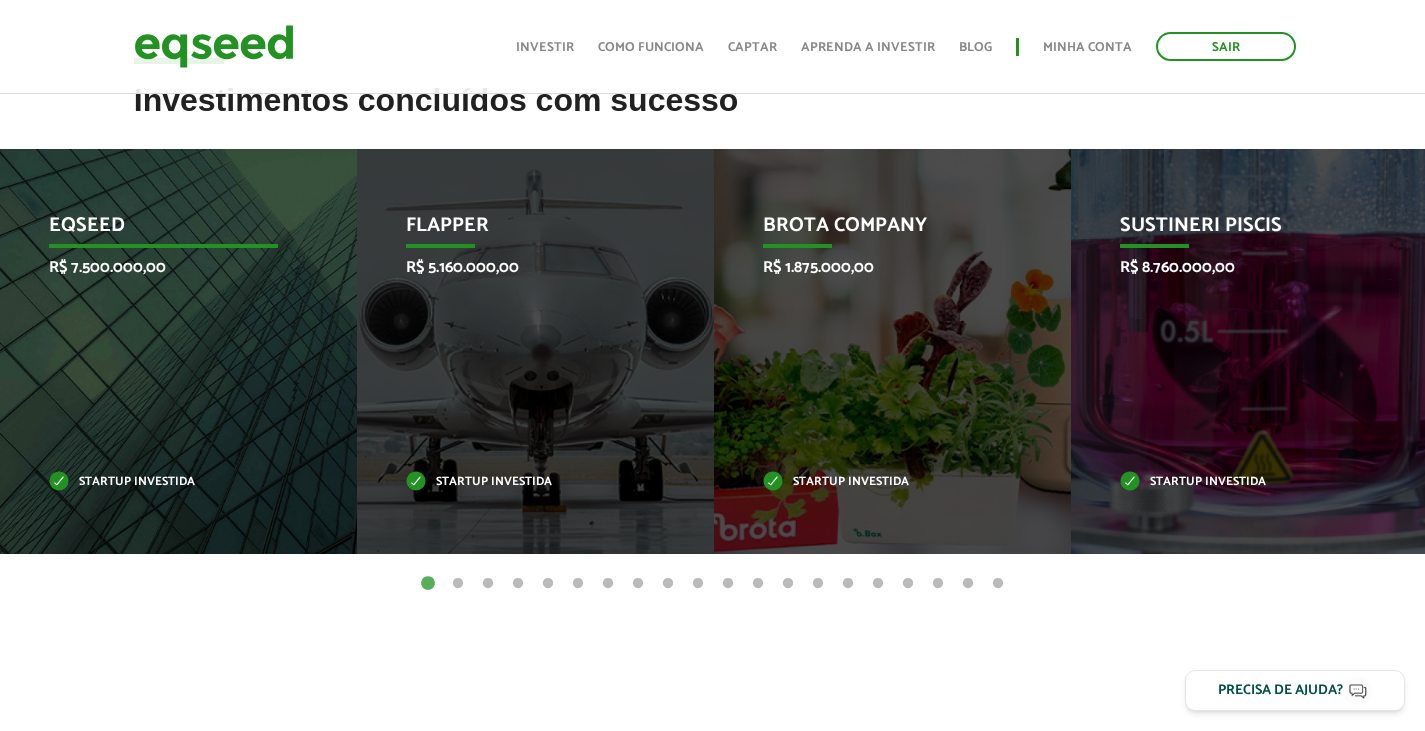 scroll, scrollTop: 800, scrollLeft: 0, axis: vertical 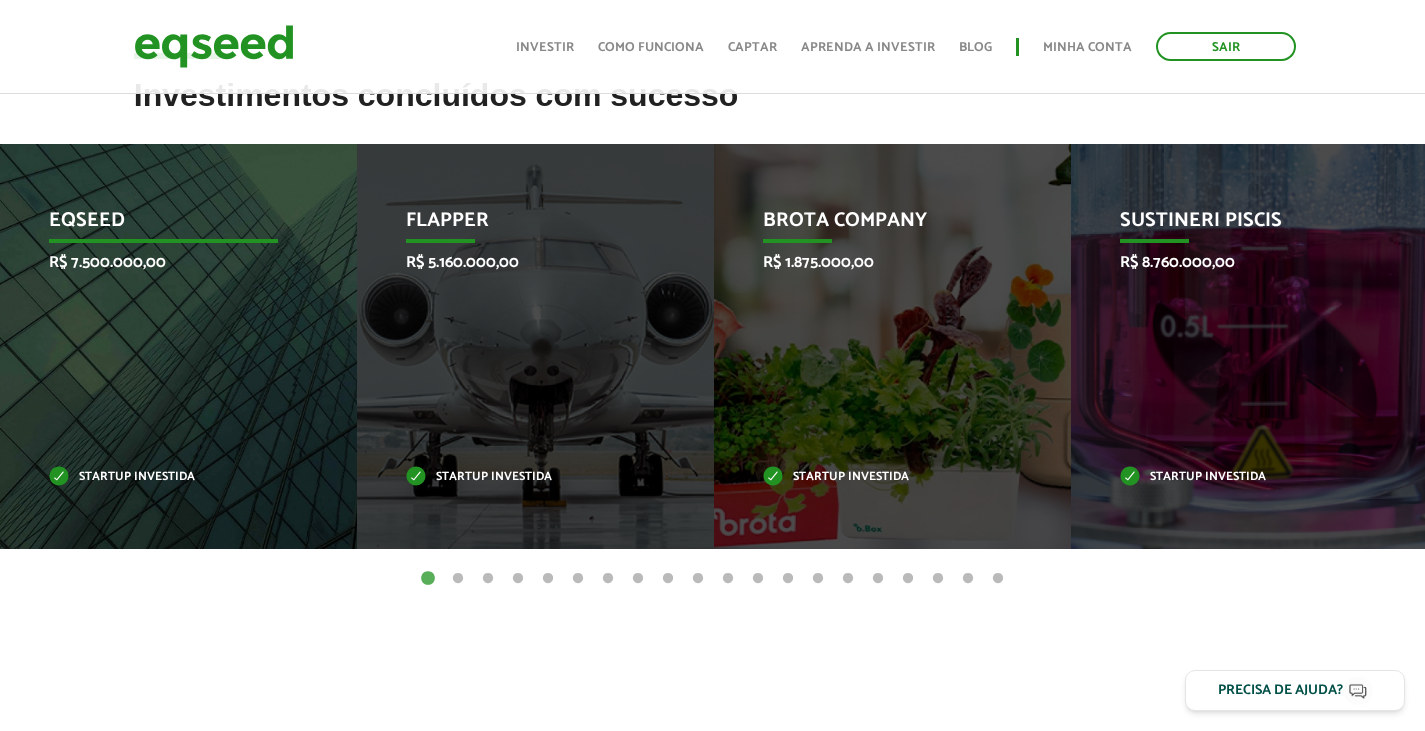 click on "EqSeed
R$ 7.500.000,00
Startup investida" at bounding box center (163, 346) 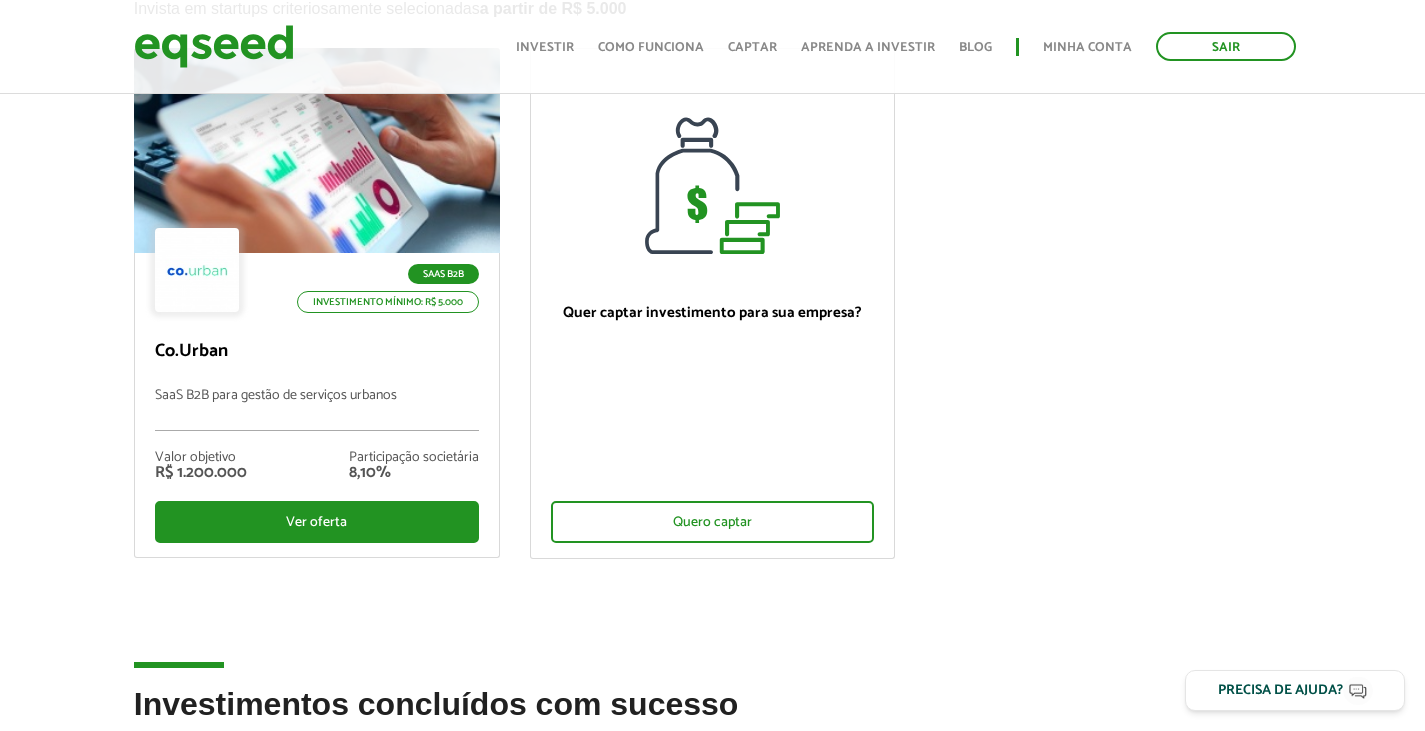 scroll, scrollTop: 0, scrollLeft: 0, axis: both 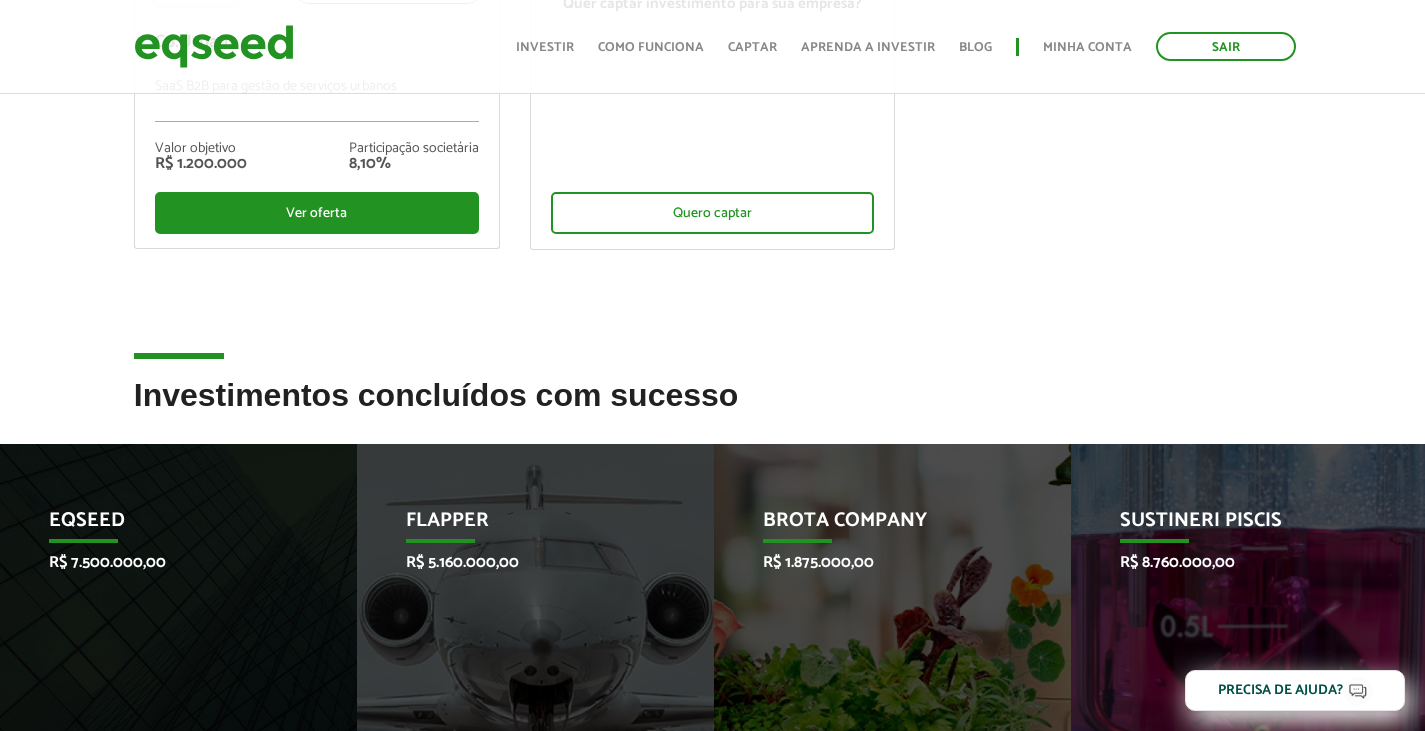 click on "Investimentos concluídos com sucesso" at bounding box center [713, 410] 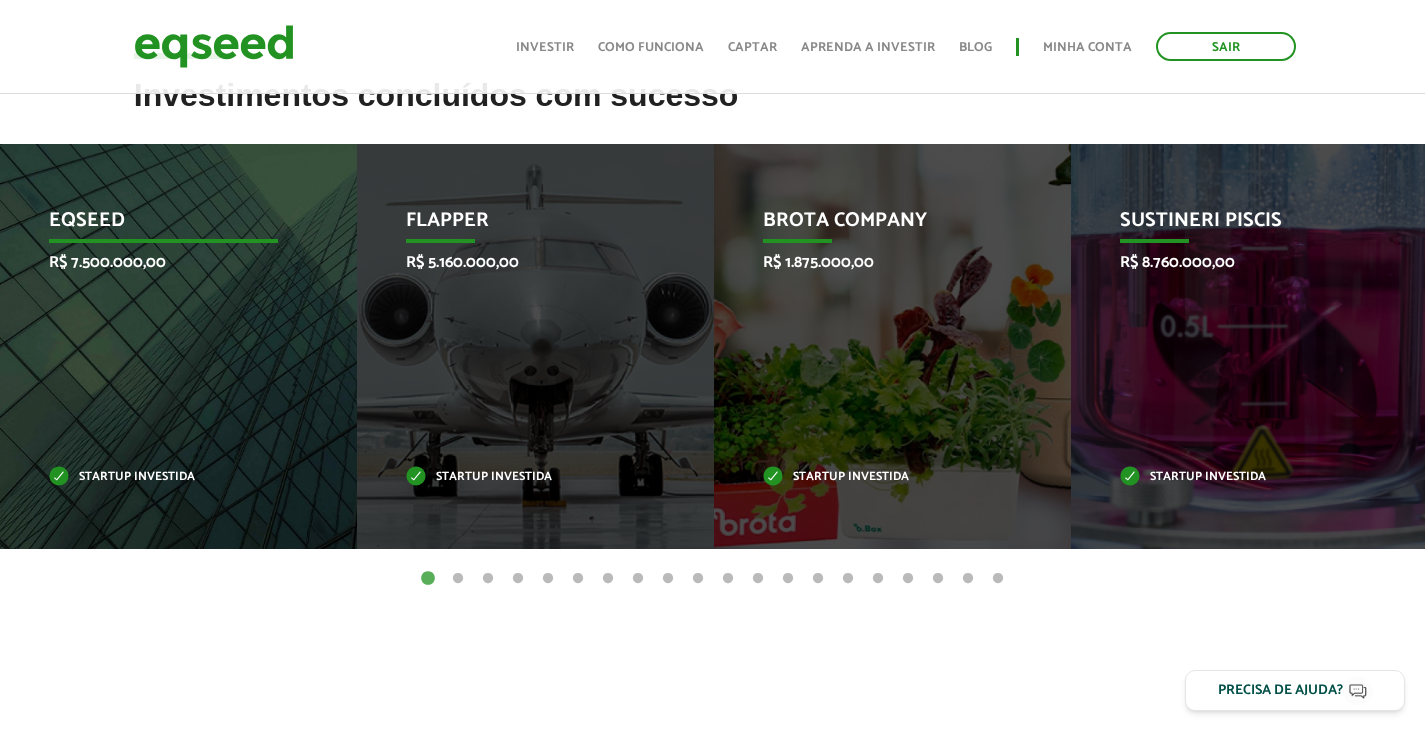 click on "EqSeed" at bounding box center [163, 226] 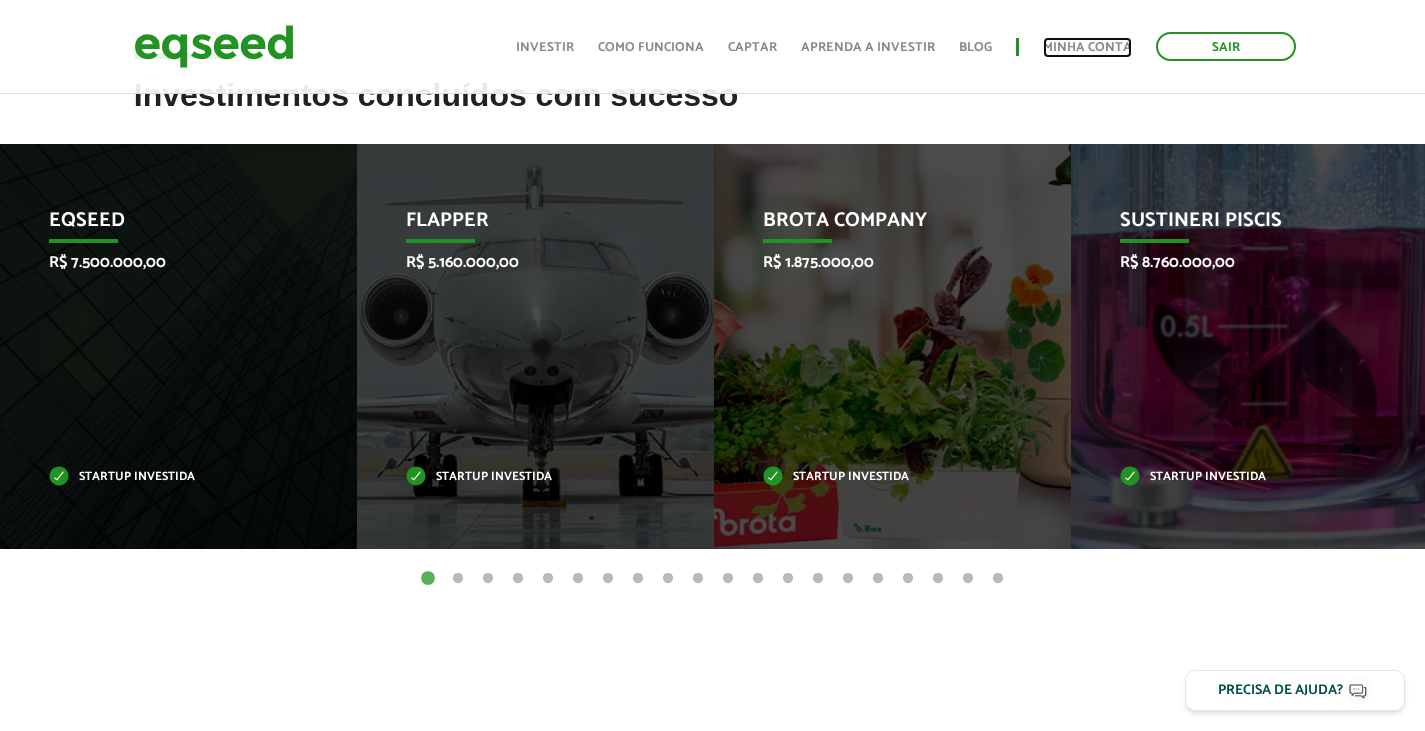 click on "Minha conta" at bounding box center [1087, 47] 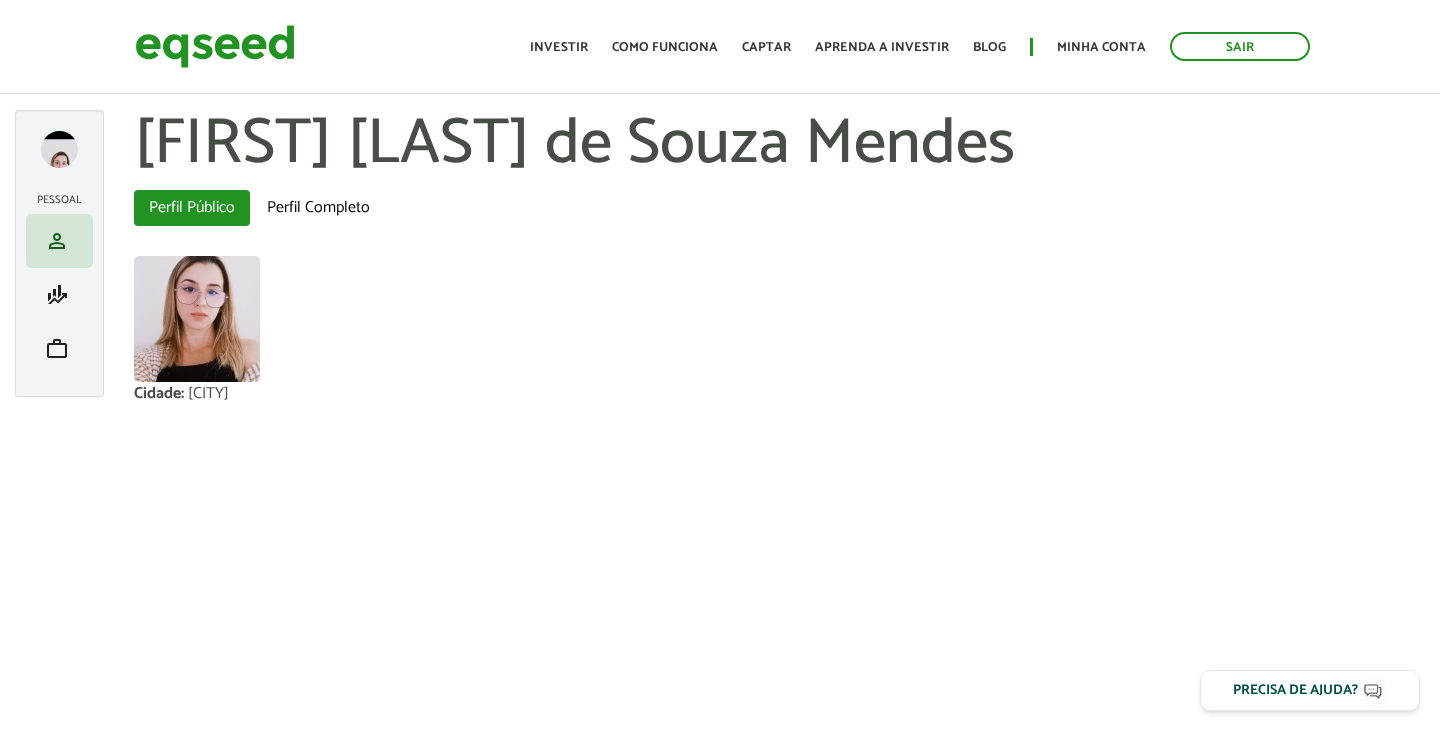 scroll, scrollTop: 0, scrollLeft: 0, axis: both 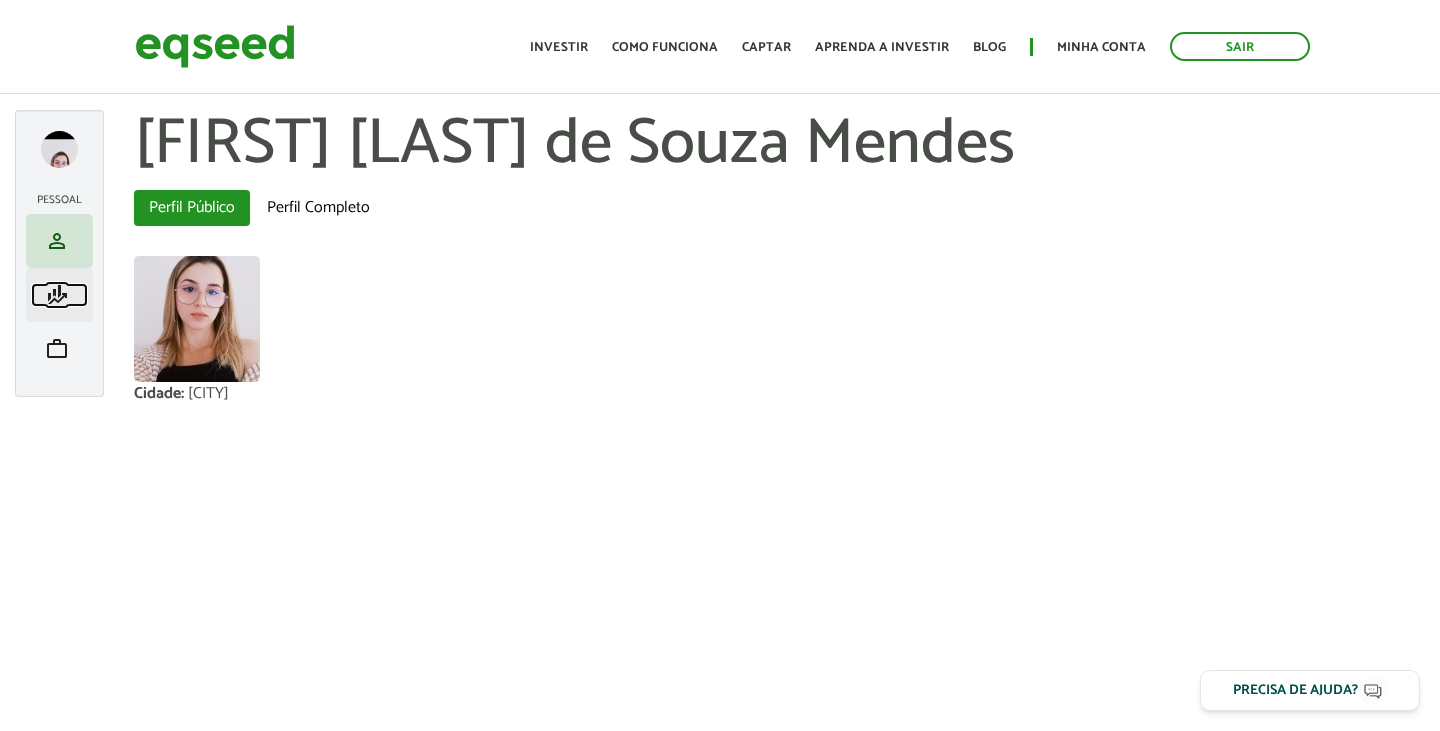 click on "finance_mode" at bounding box center (57, 295) 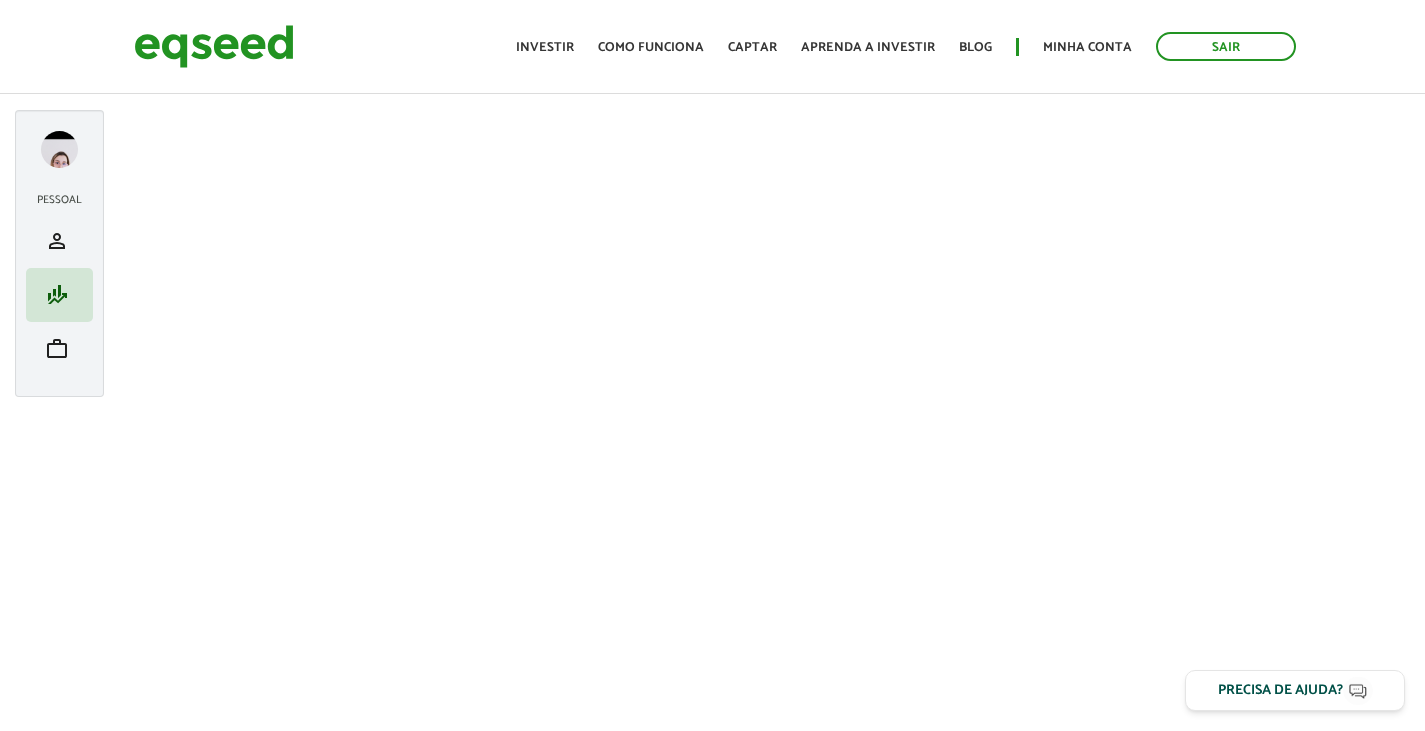 scroll, scrollTop: 0, scrollLeft: 0, axis: both 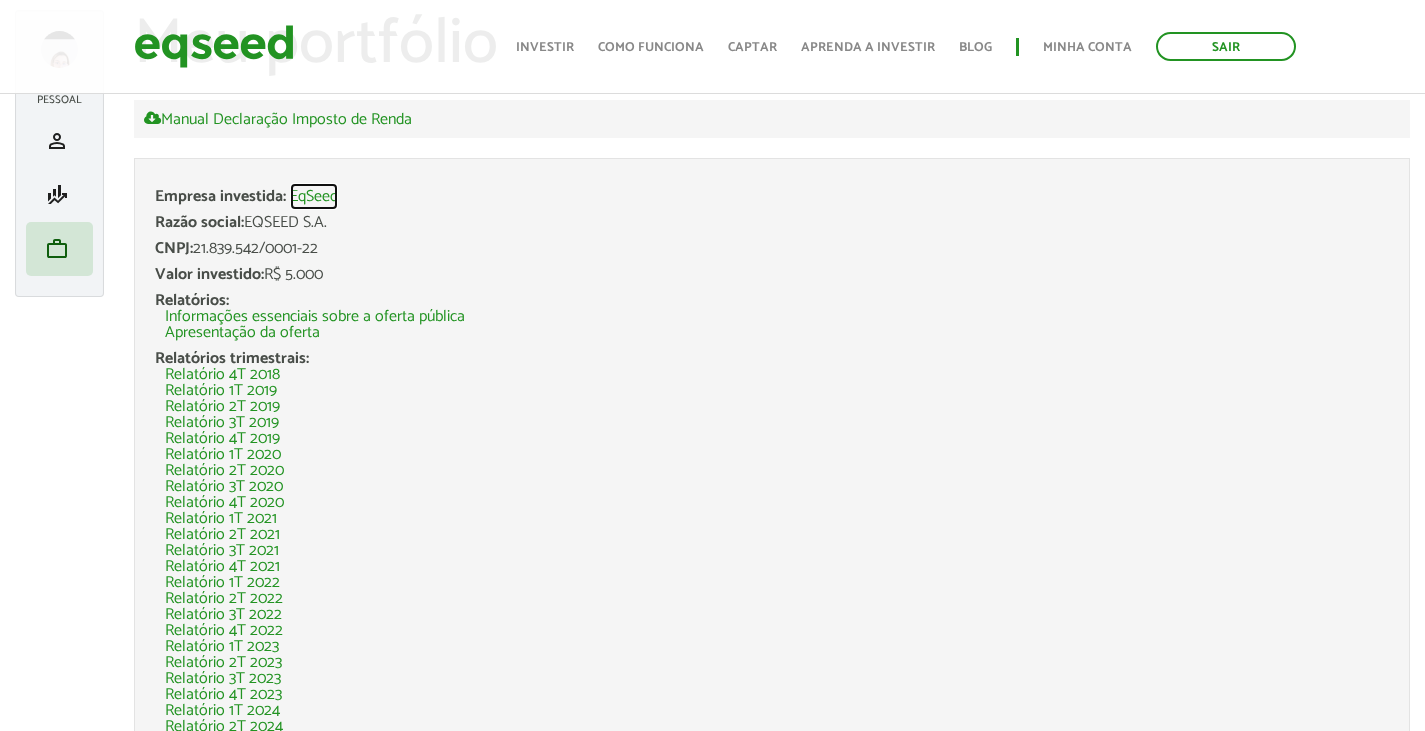 click on "EqSeed" at bounding box center (314, 197) 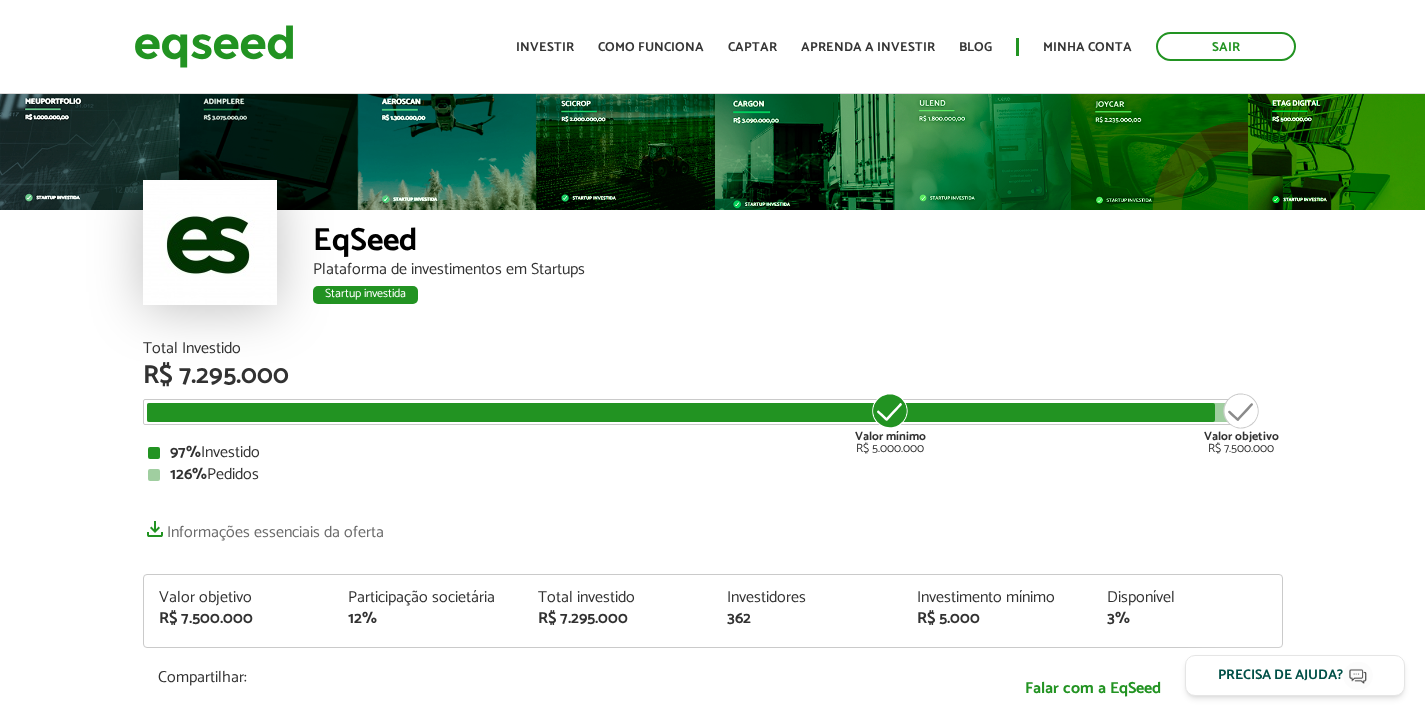 scroll, scrollTop: 0, scrollLeft: 0, axis: both 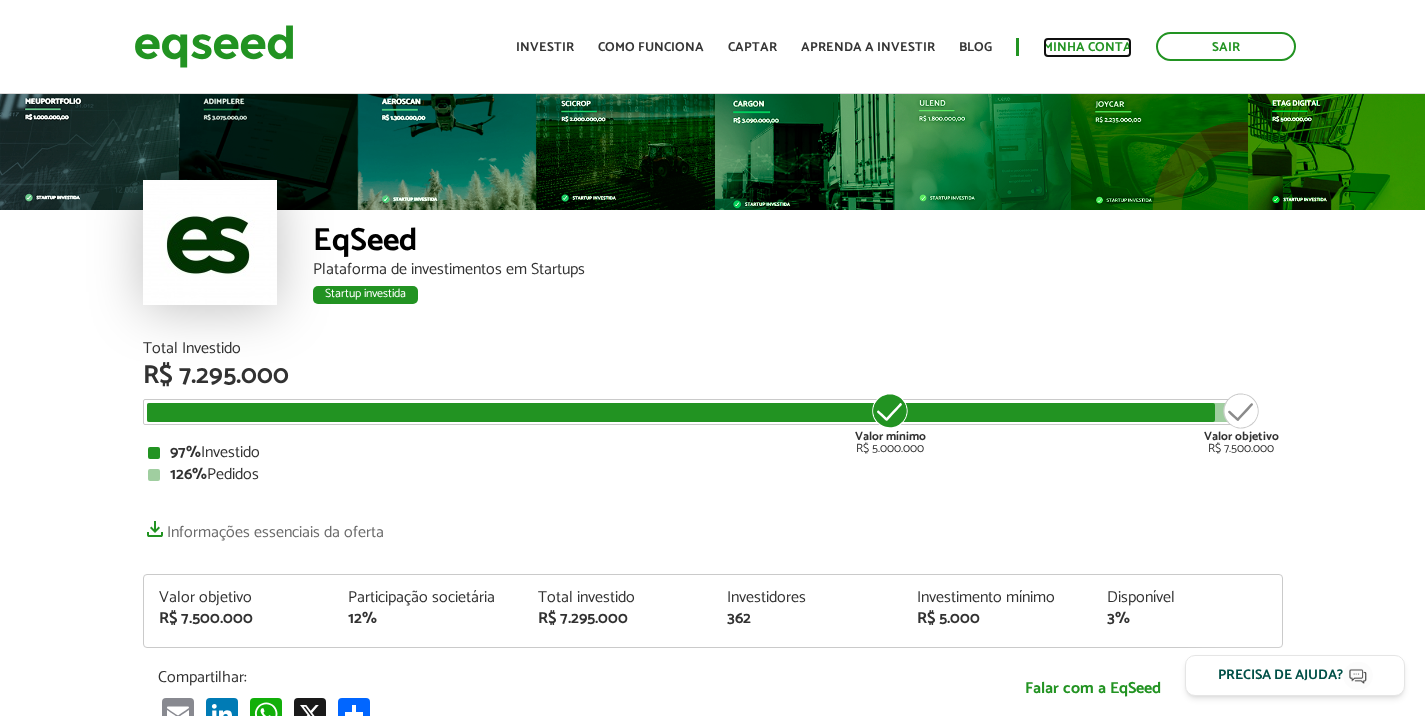 click on "Minha conta" at bounding box center [1087, 47] 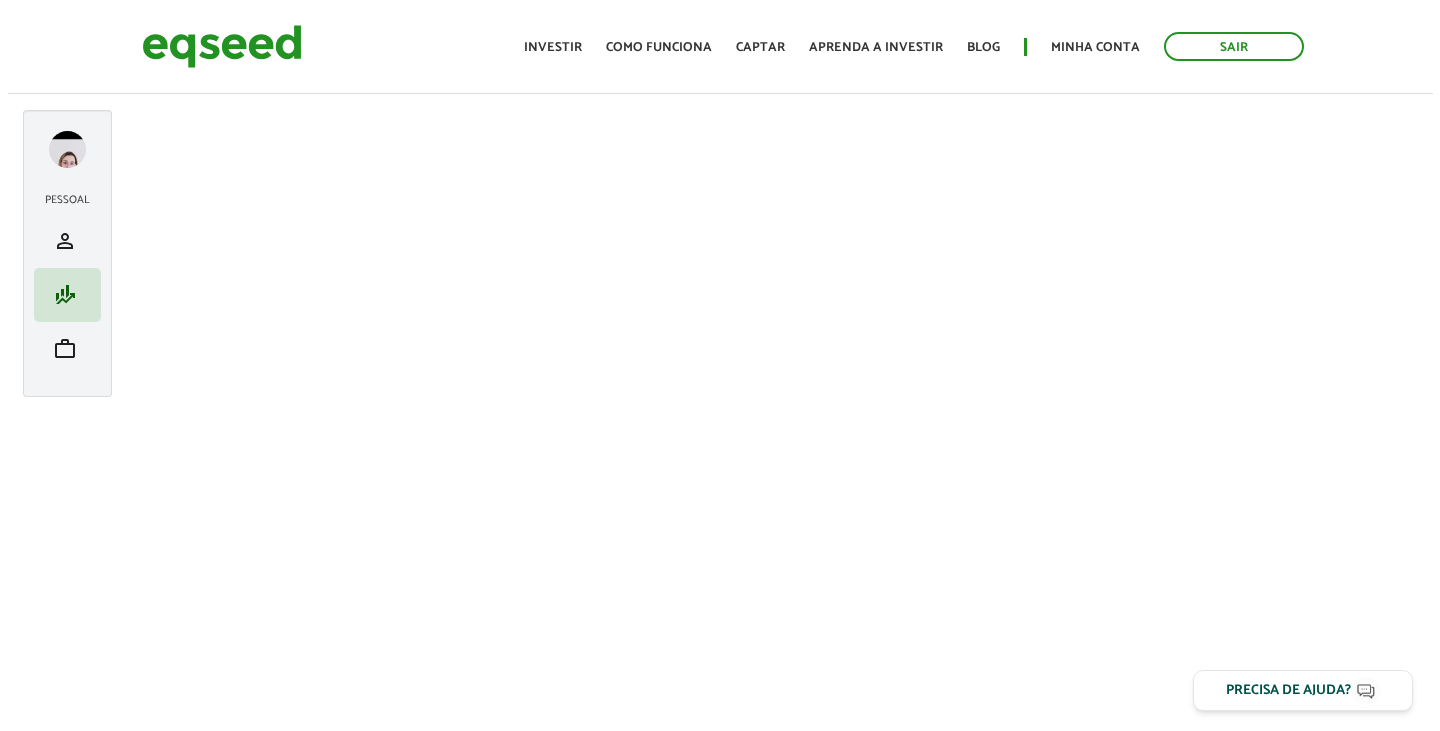 scroll, scrollTop: 0, scrollLeft: 0, axis: both 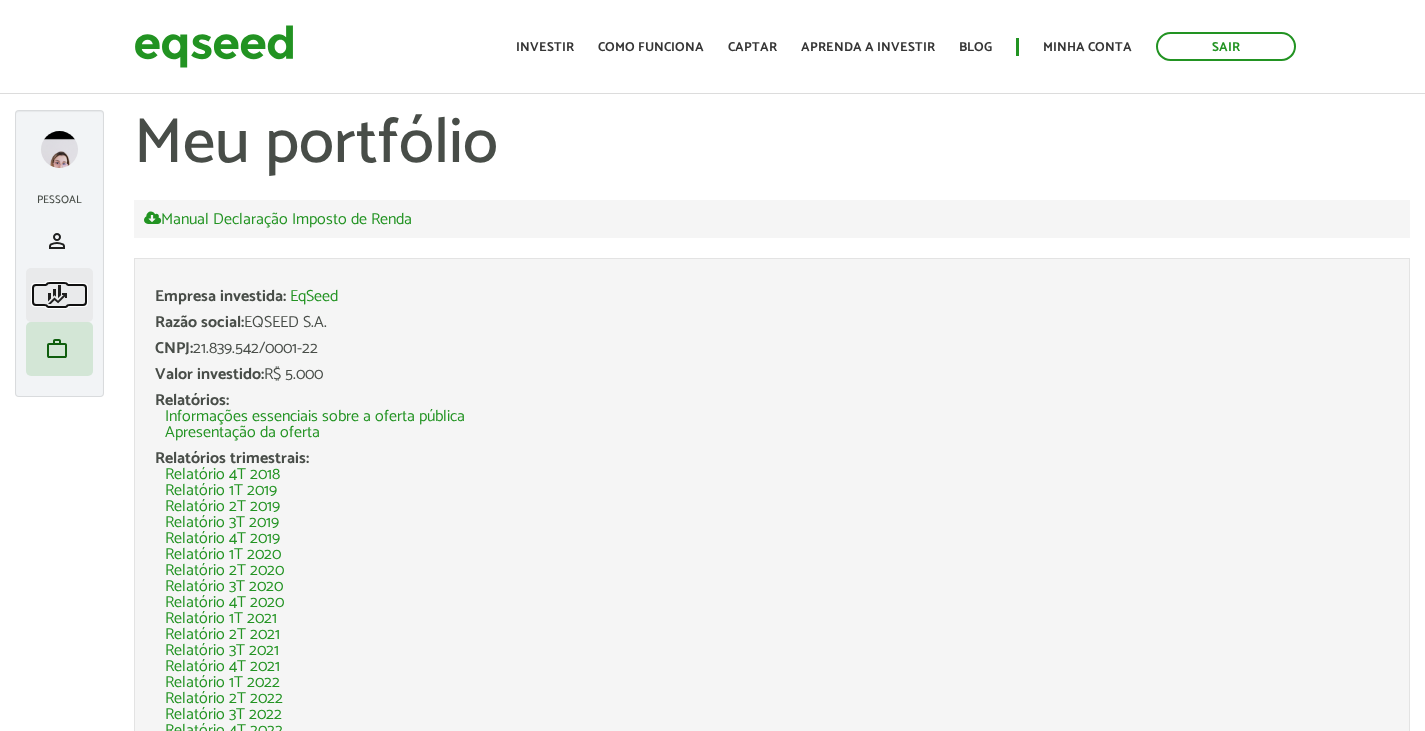 click on "finance_mode" at bounding box center [57, 295] 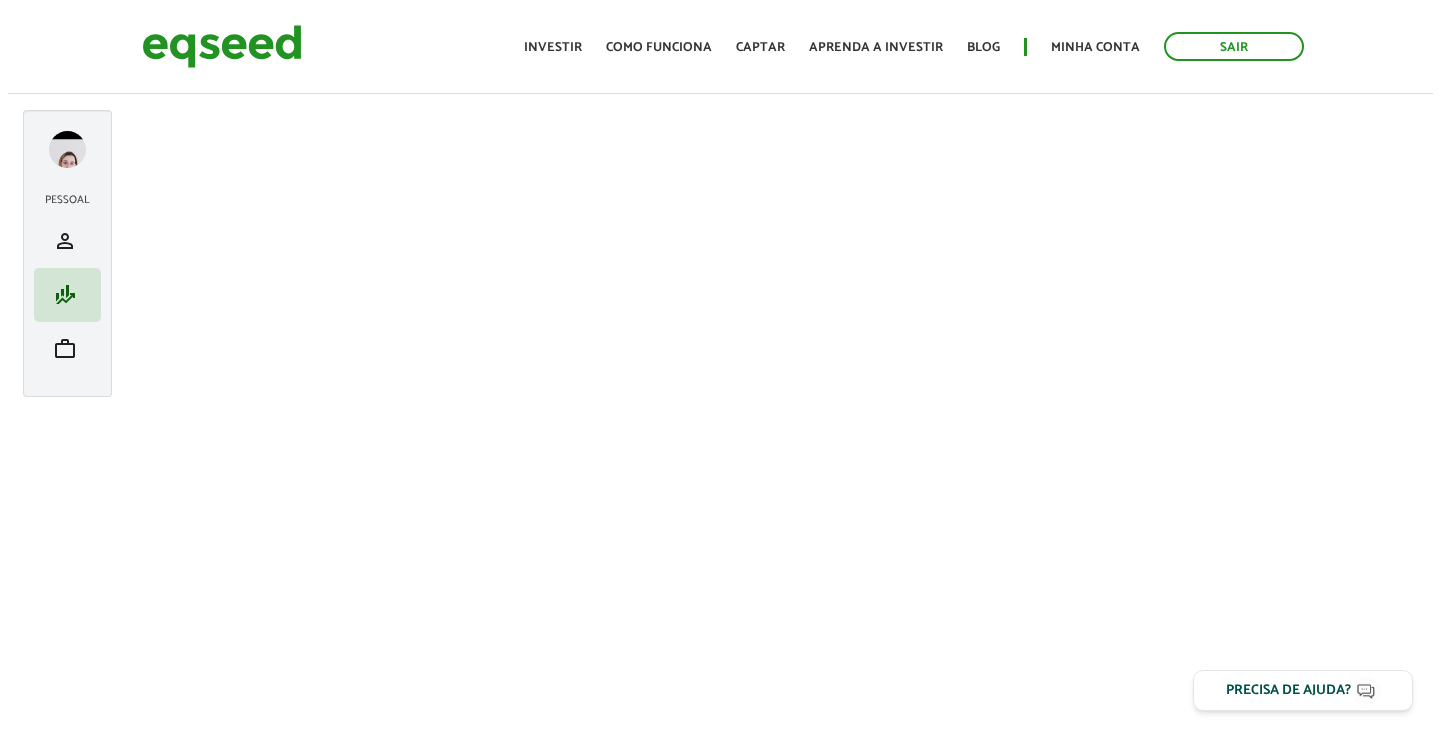 scroll, scrollTop: 0, scrollLeft: 0, axis: both 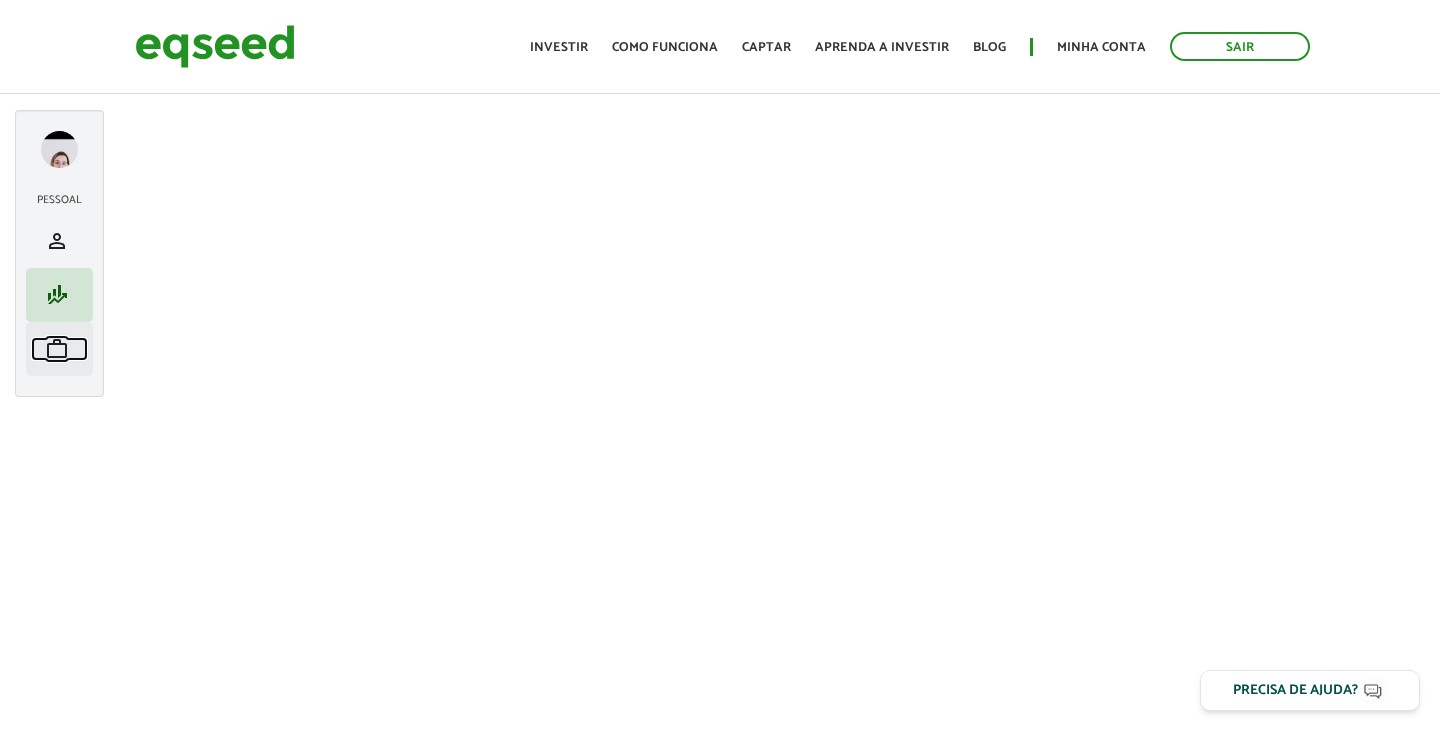 click on "work" at bounding box center [57, 349] 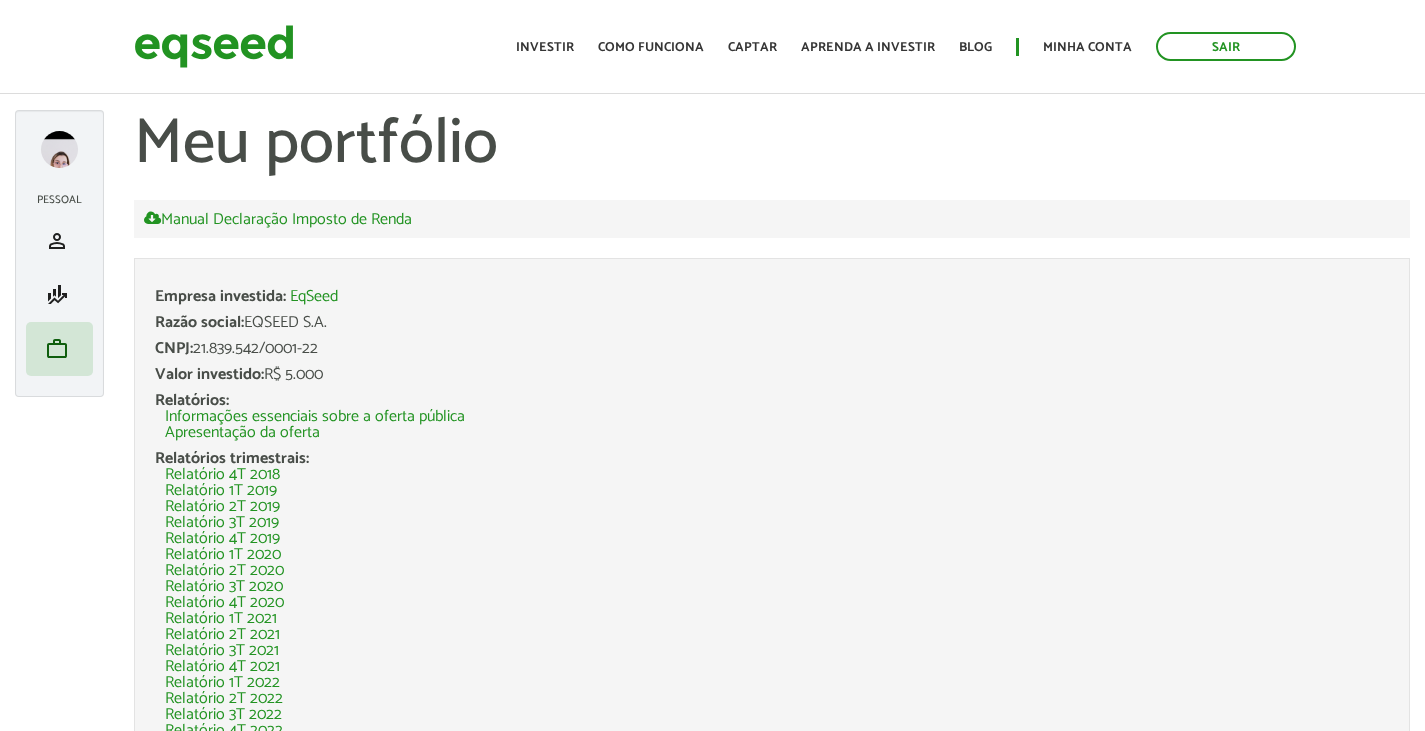 scroll, scrollTop: 0, scrollLeft: 0, axis: both 